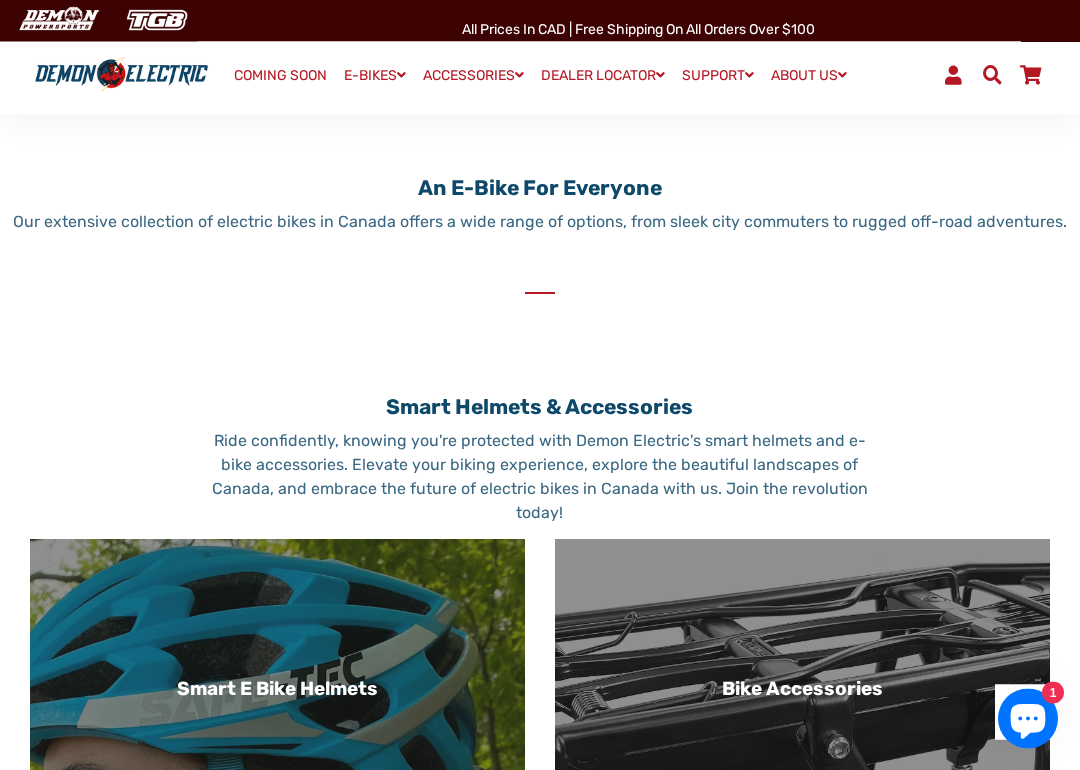 scroll, scrollTop: 806, scrollLeft: 0, axis: vertical 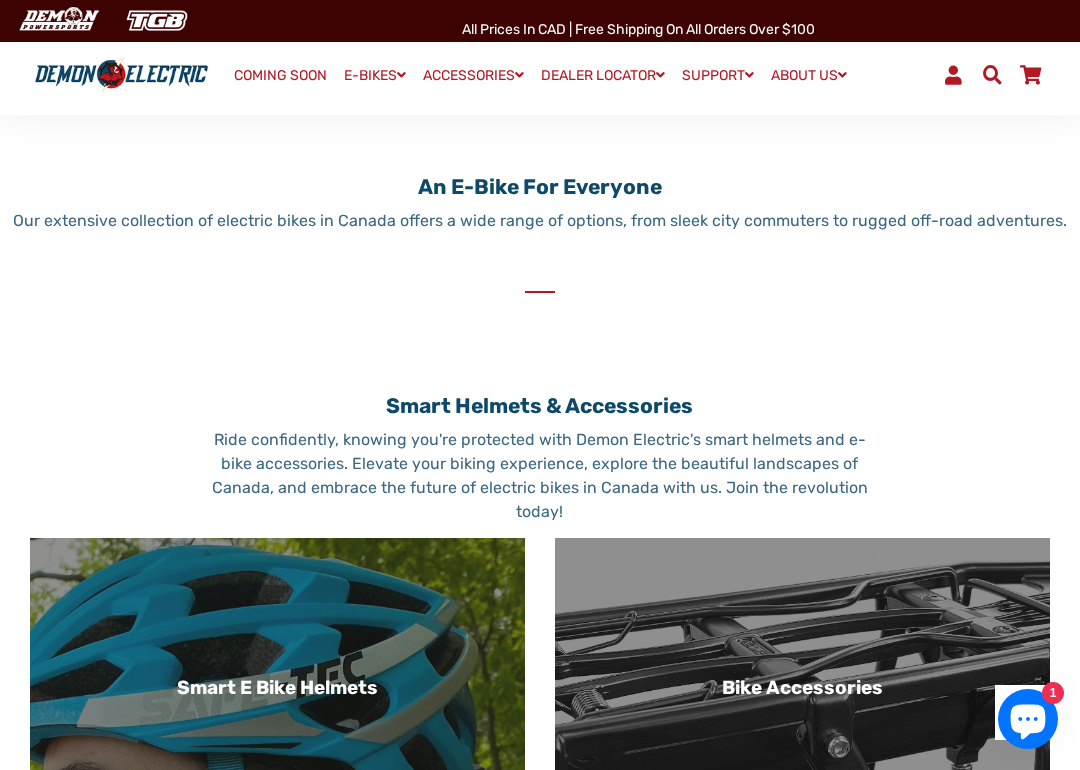 click 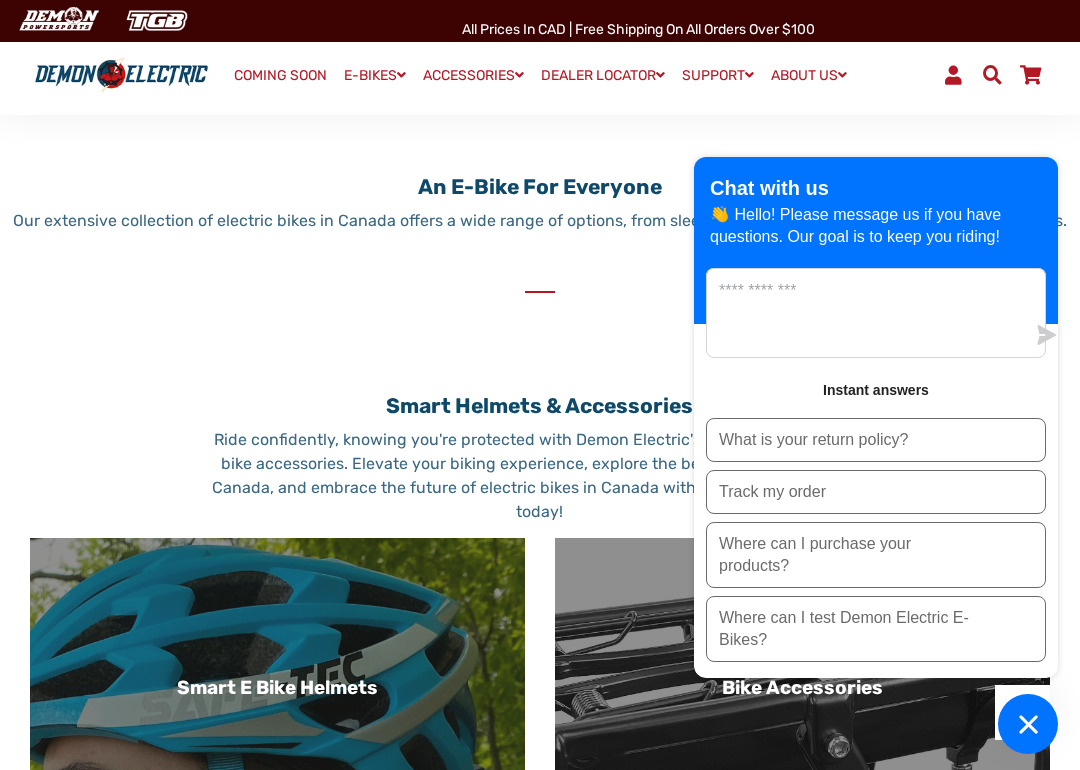 click 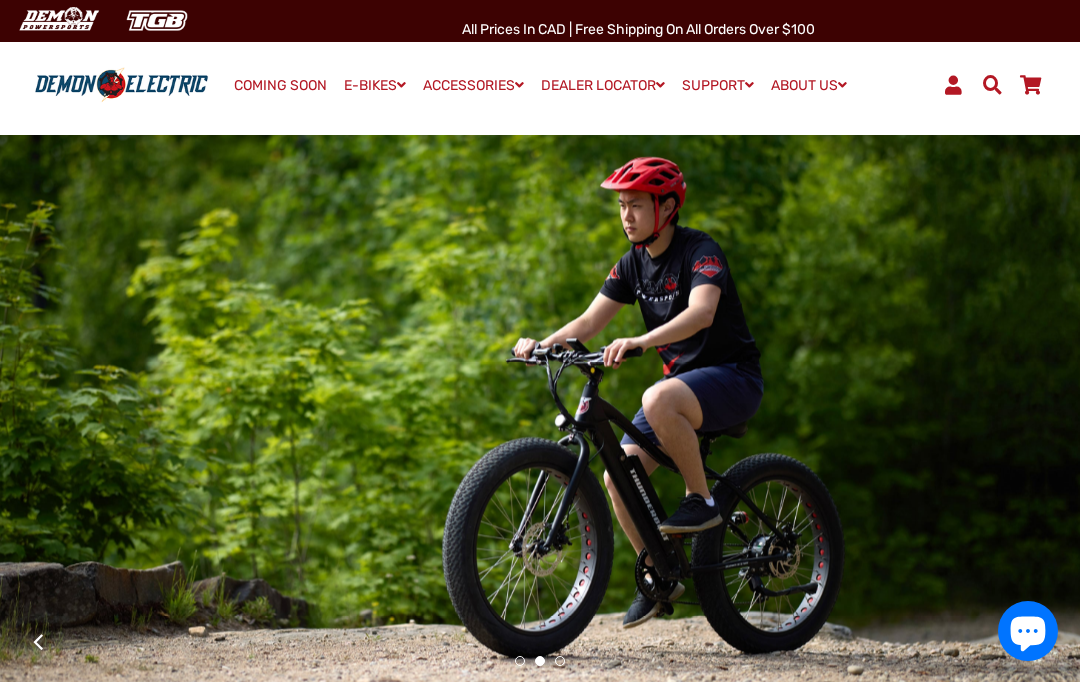 scroll, scrollTop: 0, scrollLeft: 0, axis: both 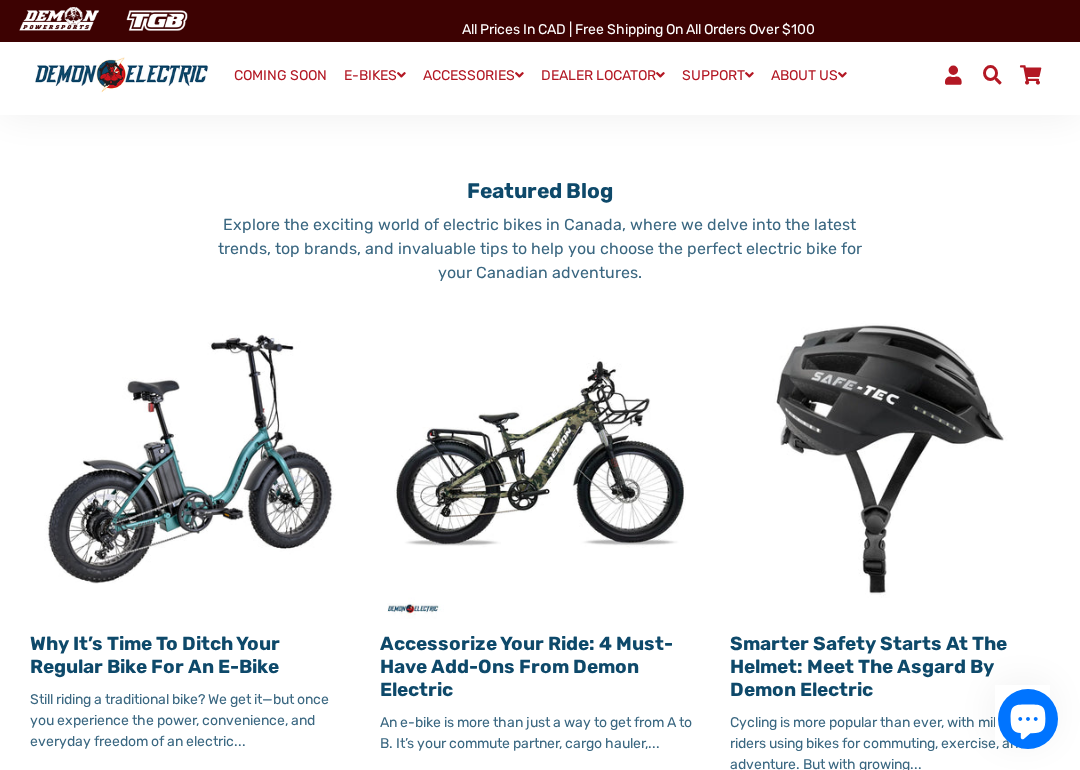 click at bounding box center [190, 459] 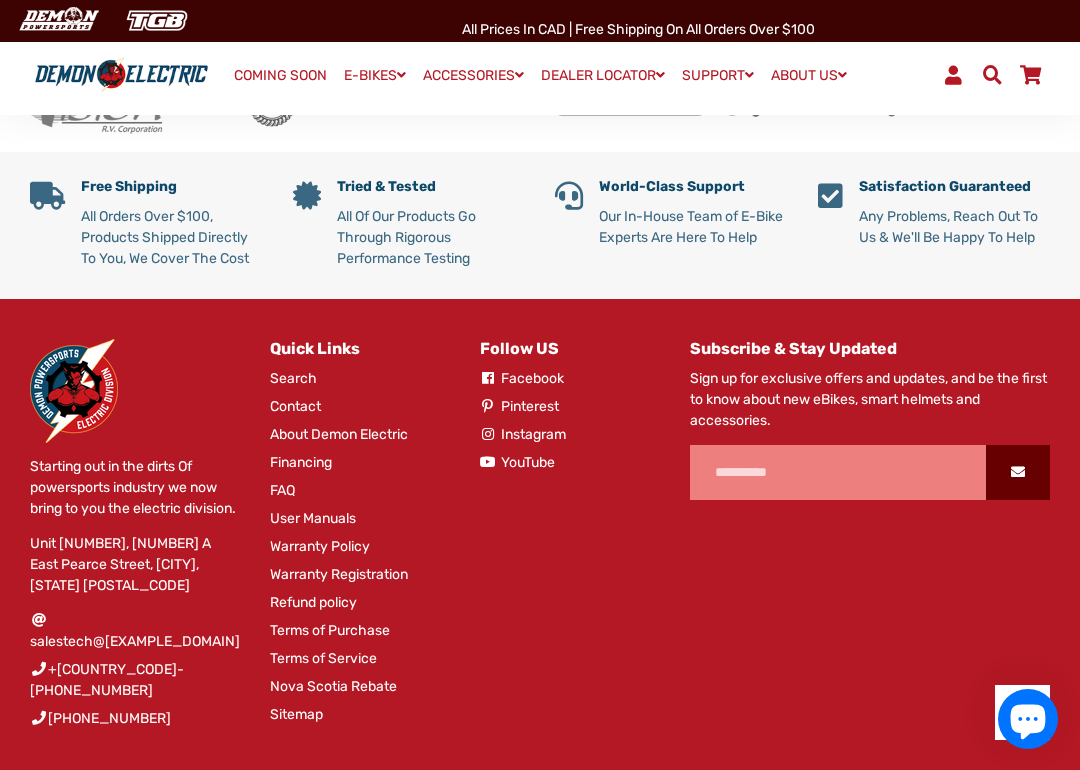 scroll, scrollTop: 3733, scrollLeft: 0, axis: vertical 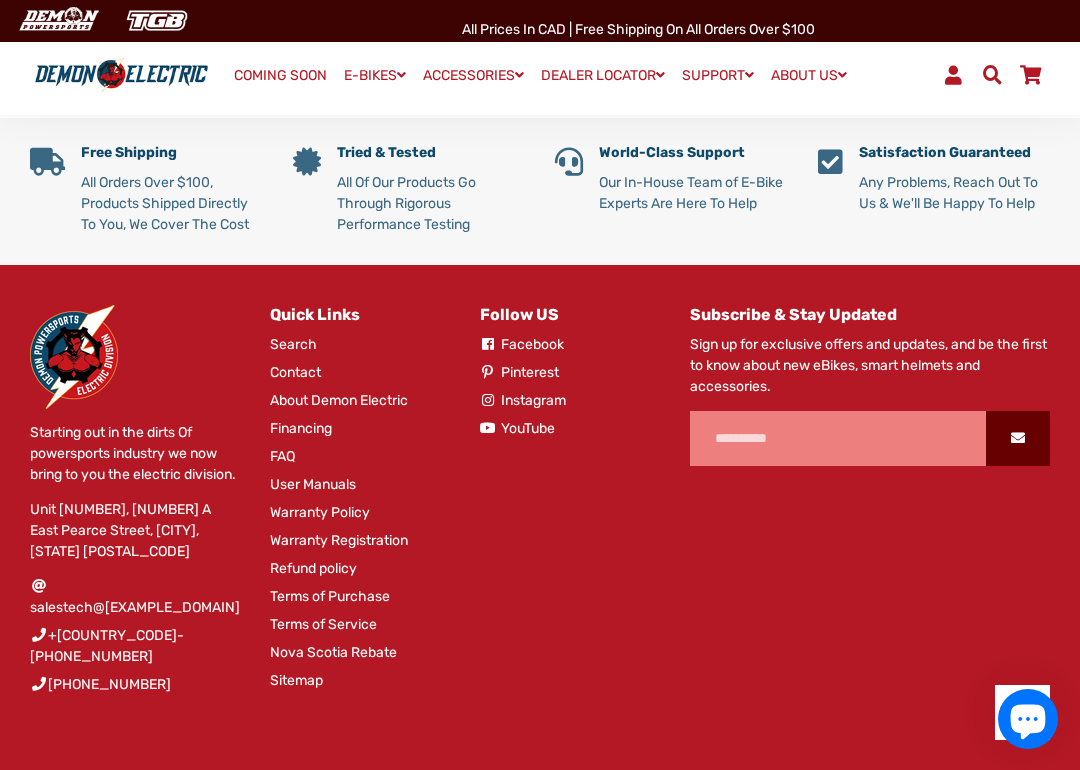 click on "Contact" at bounding box center [295, 372] 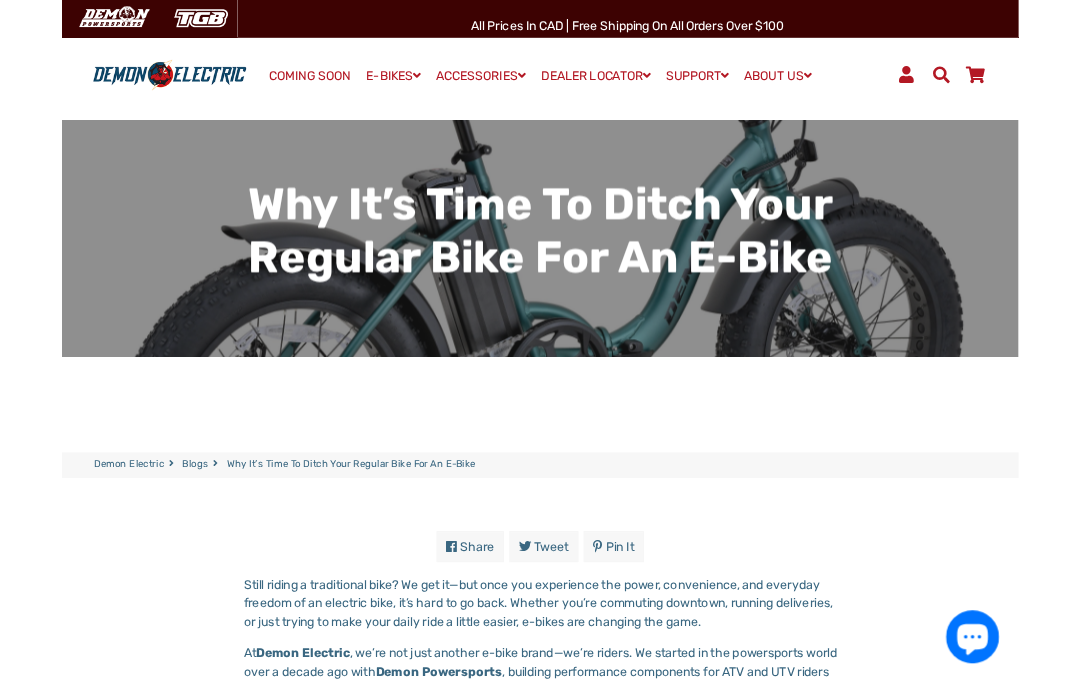 scroll, scrollTop: 36, scrollLeft: 0, axis: vertical 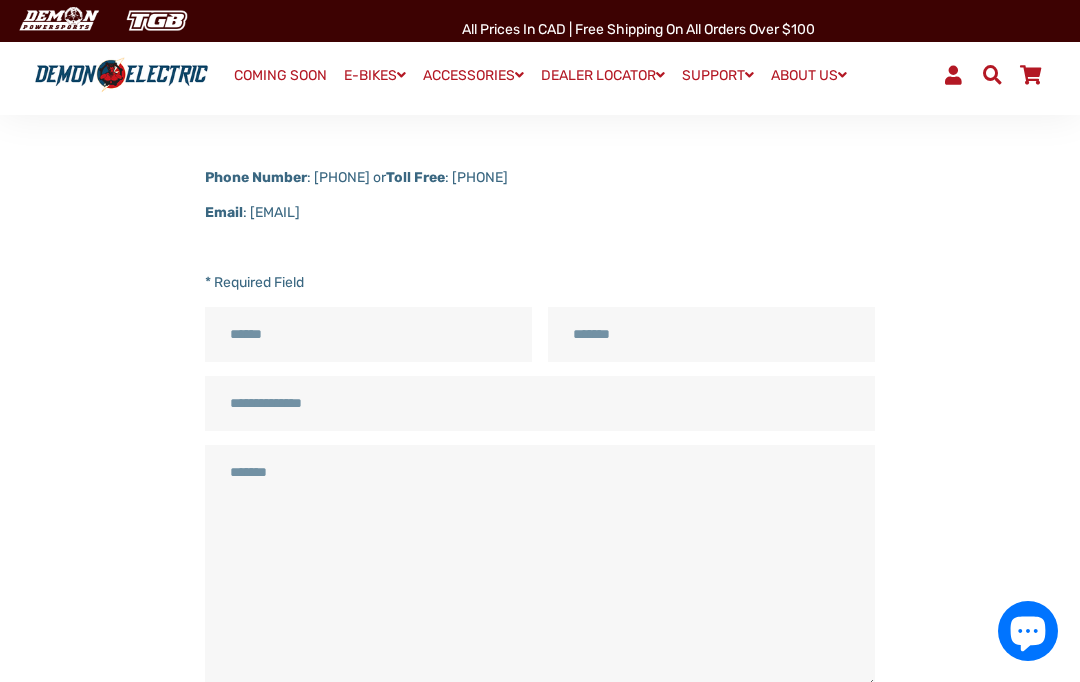 click on "[NAME]" at bounding box center (368, 334) 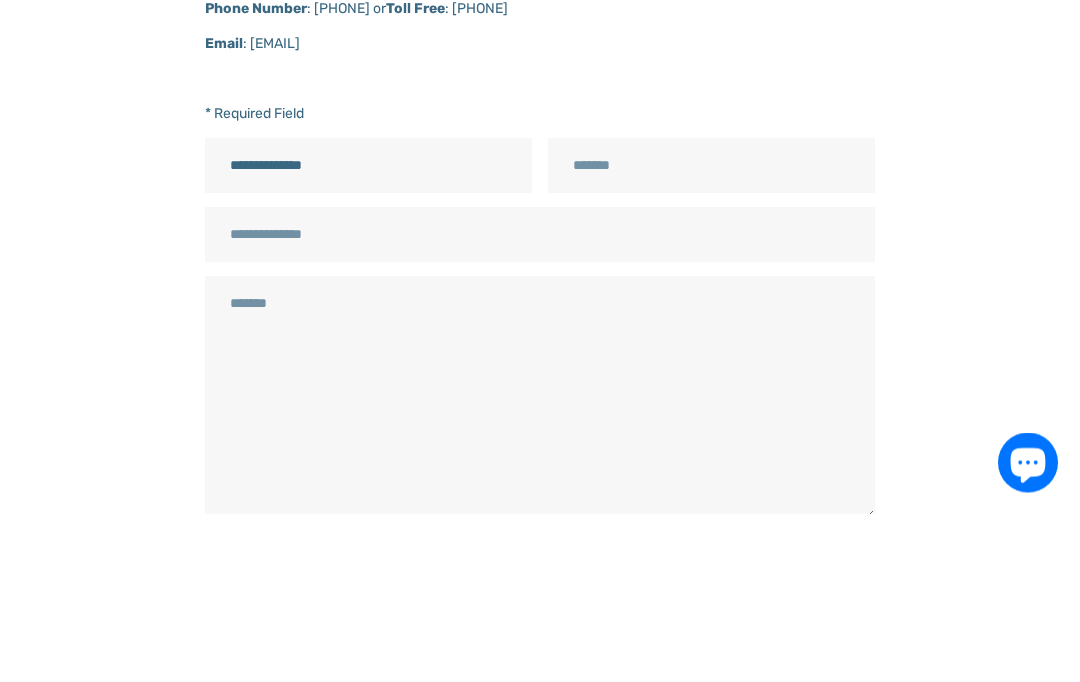 type on "**********" 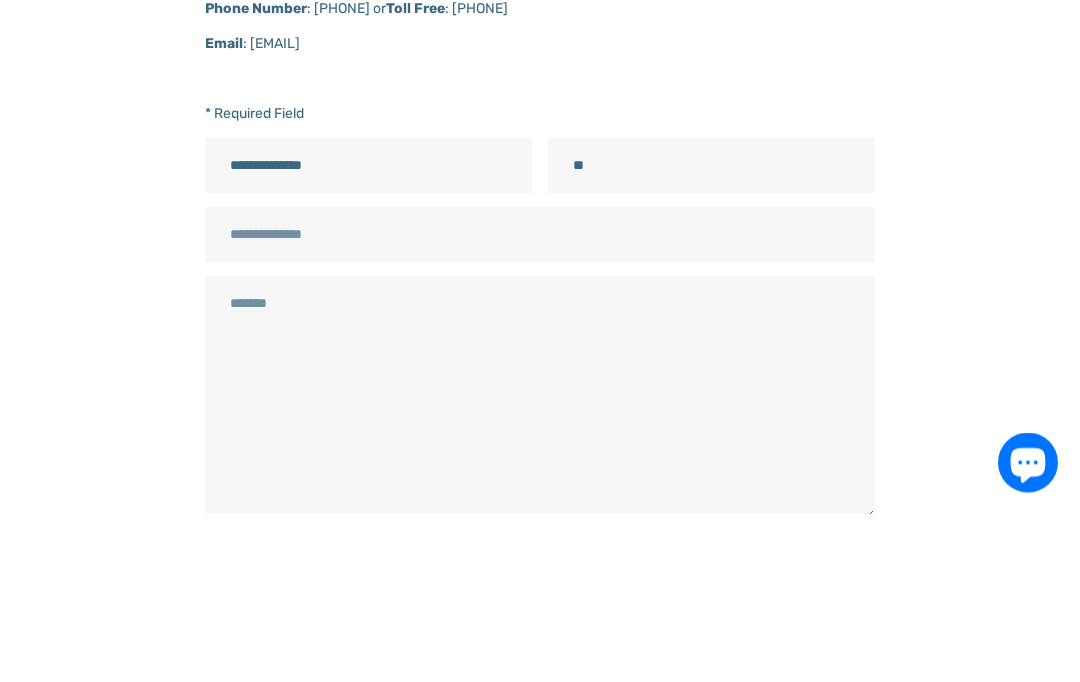 type on "*" 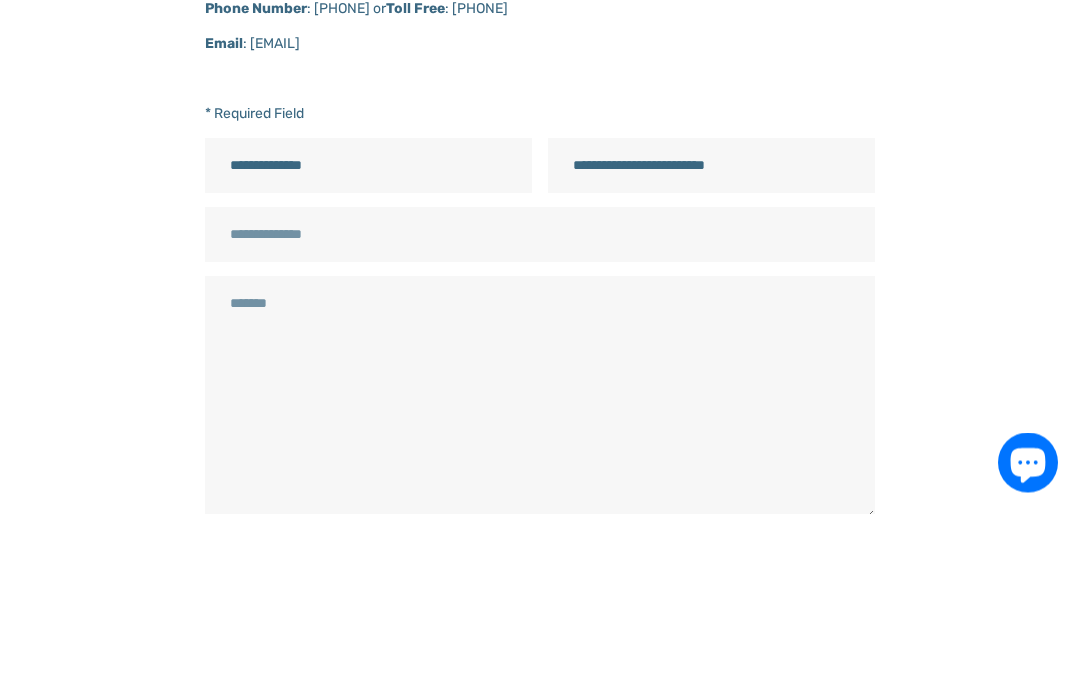 type on "**********" 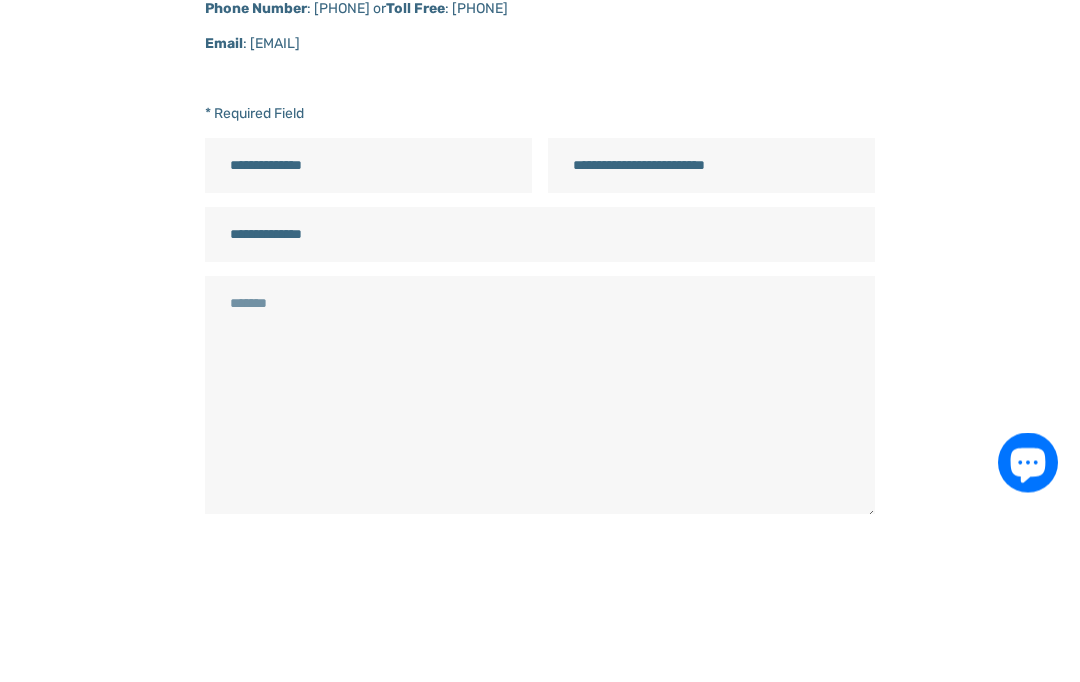 type on "**********" 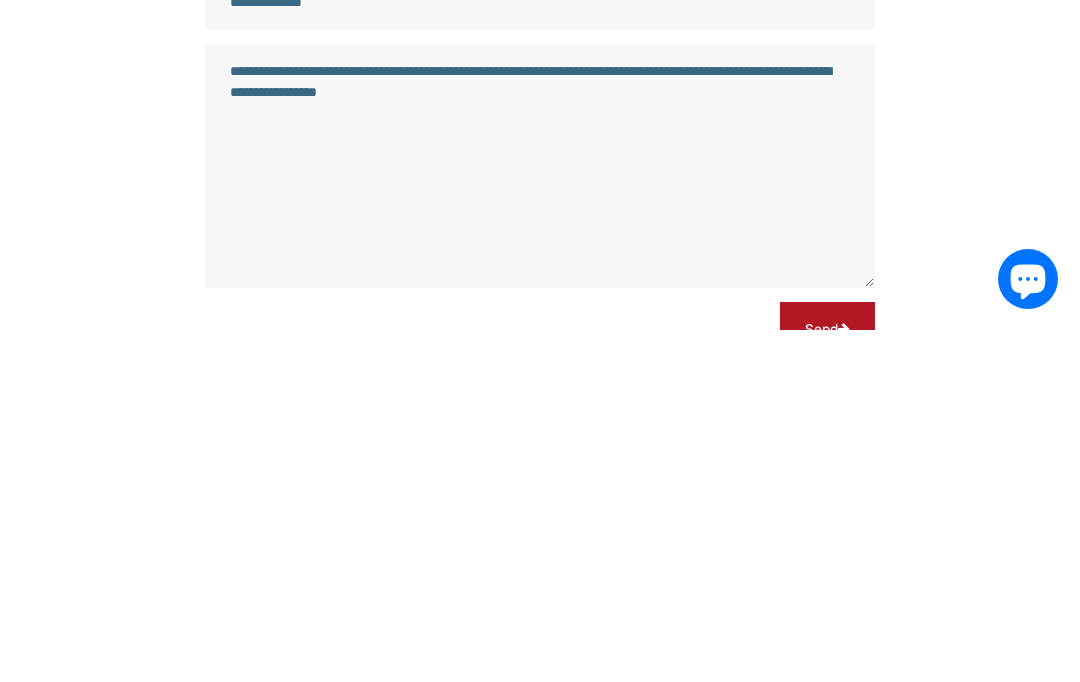 click on "**********" at bounding box center (540, 518) 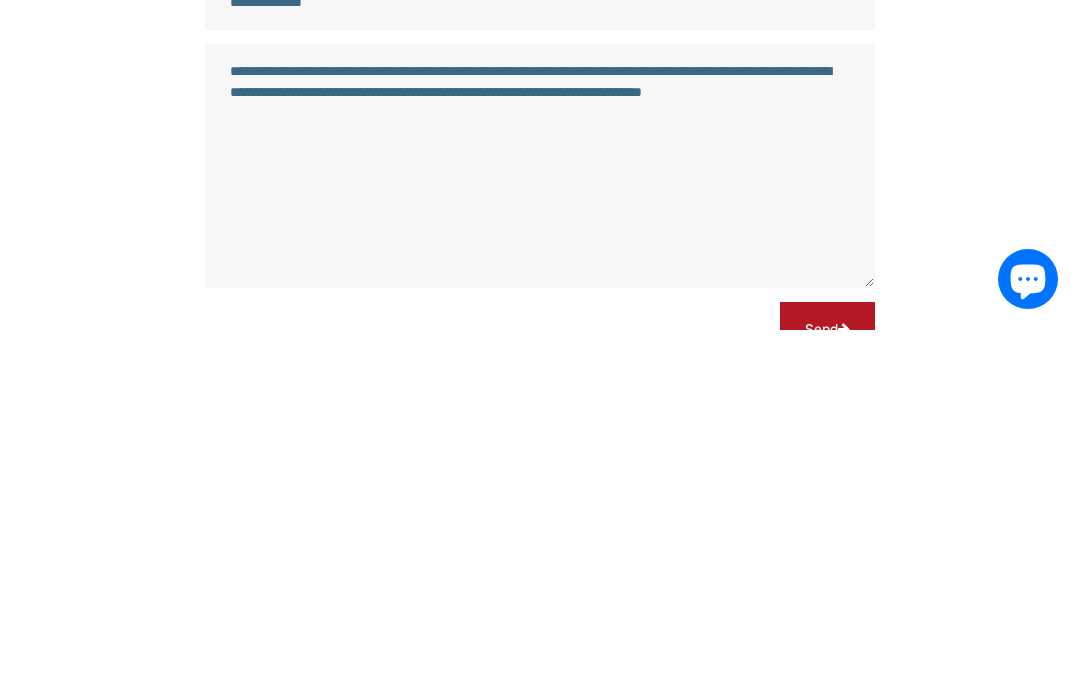 click on "**********" at bounding box center [540, 518] 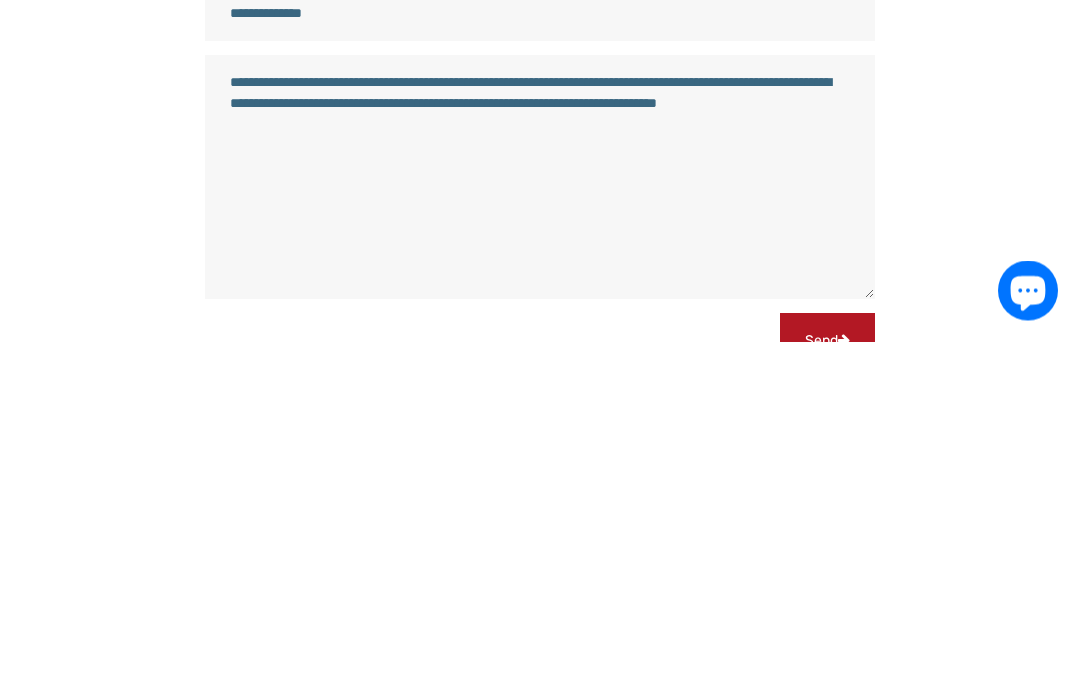 click on "**********" at bounding box center (540, 518) 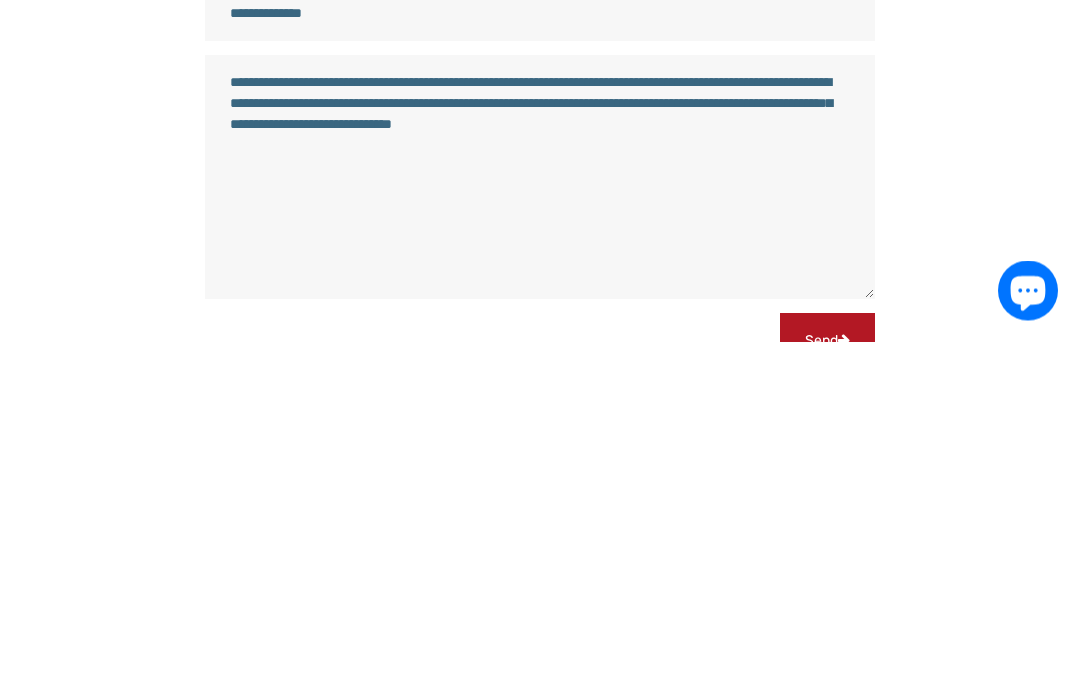 scroll, scrollTop: 571, scrollLeft: 0, axis: vertical 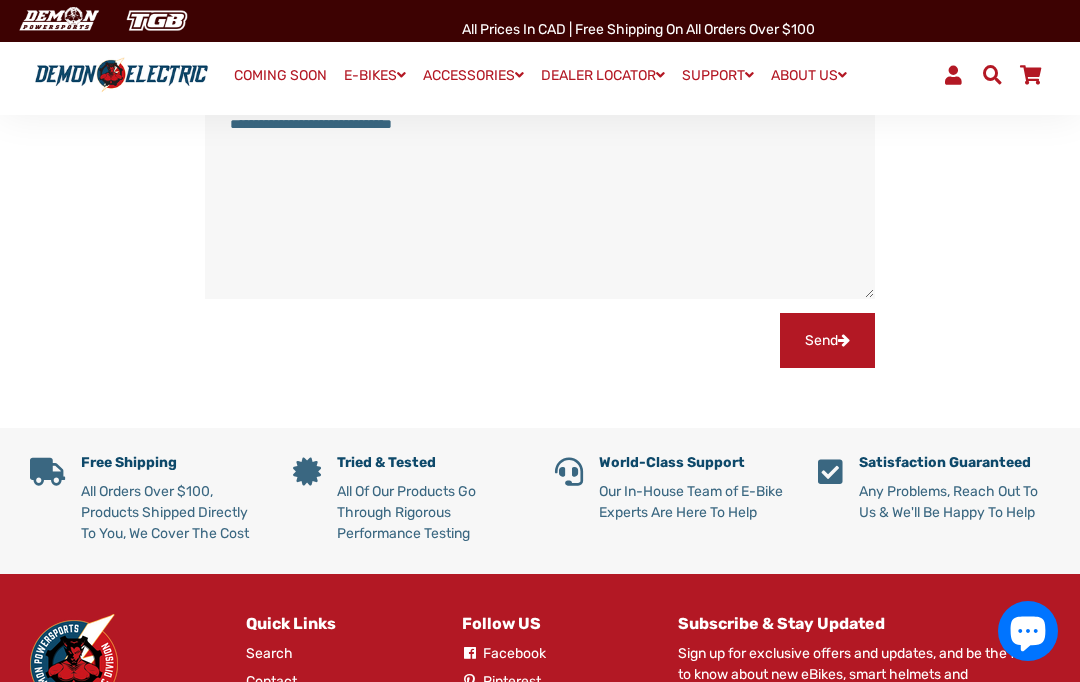 click on "**********" at bounding box center [540, 177] 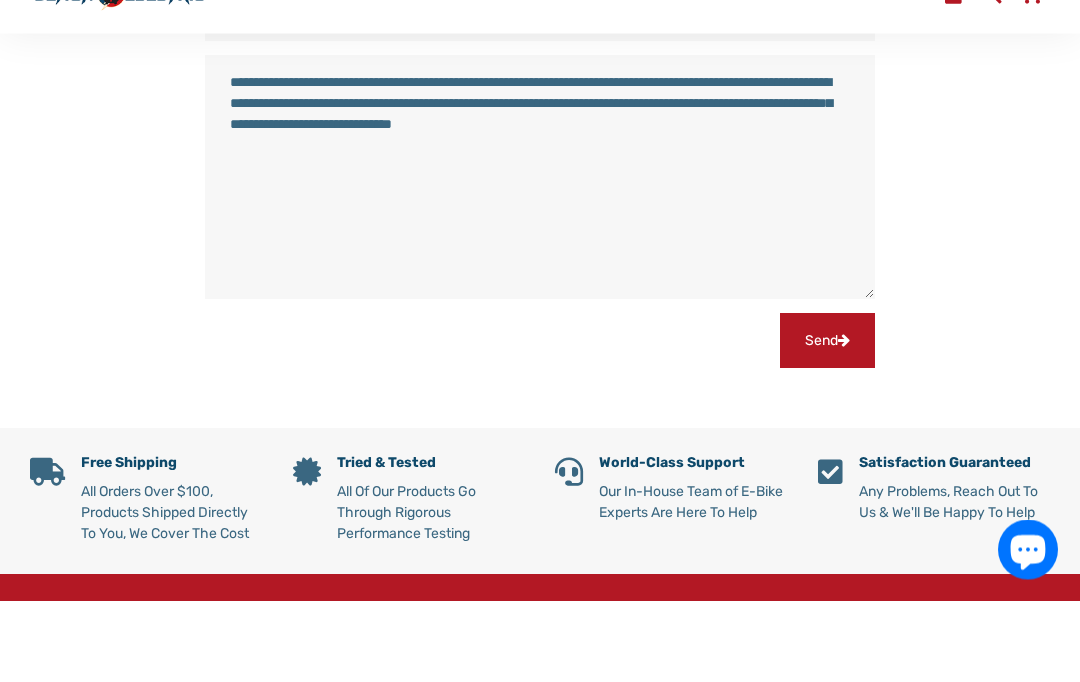 scroll, scrollTop: 486, scrollLeft: 0, axis: vertical 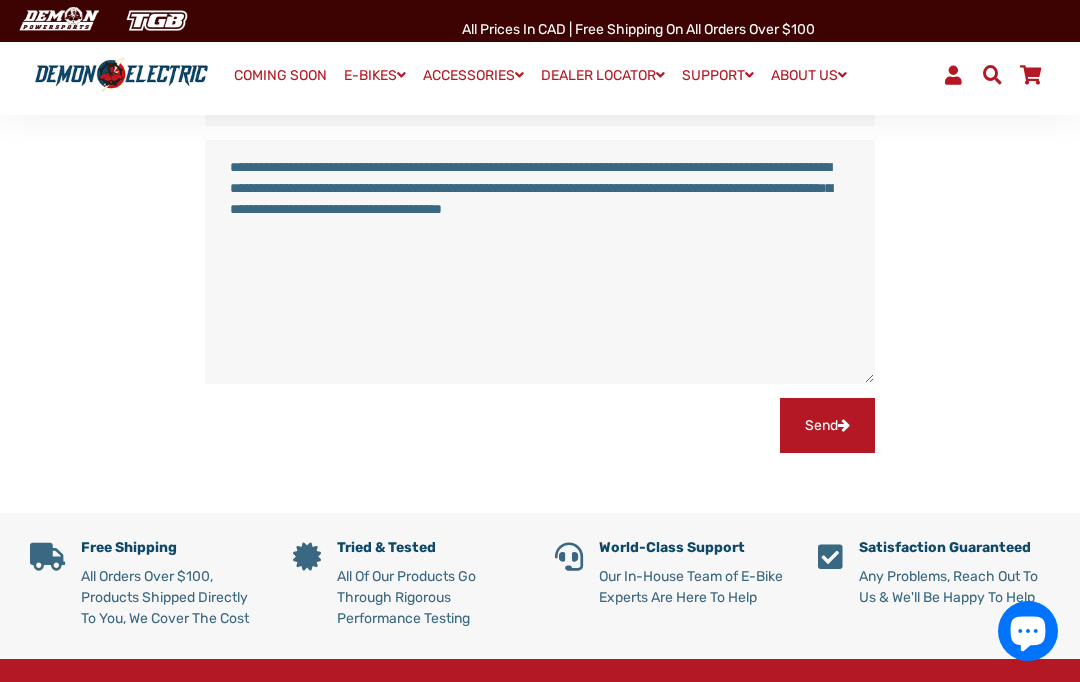 click on "**********" at bounding box center [540, 262] 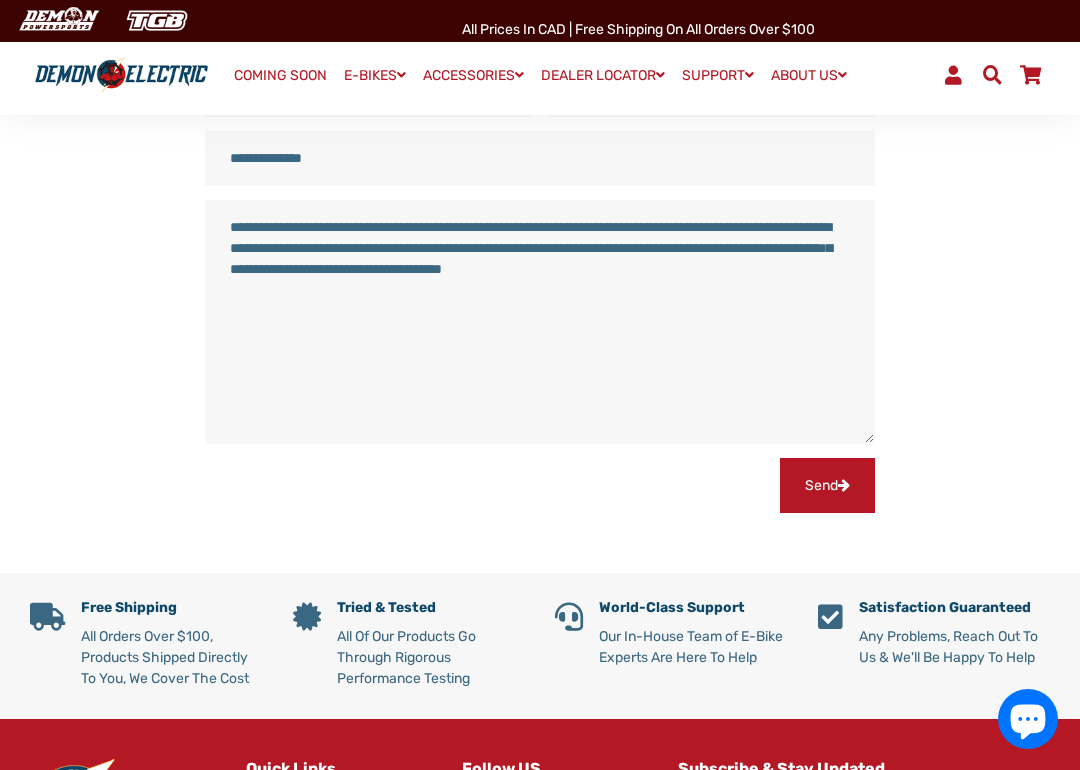 scroll, scrollTop: 426, scrollLeft: 0, axis: vertical 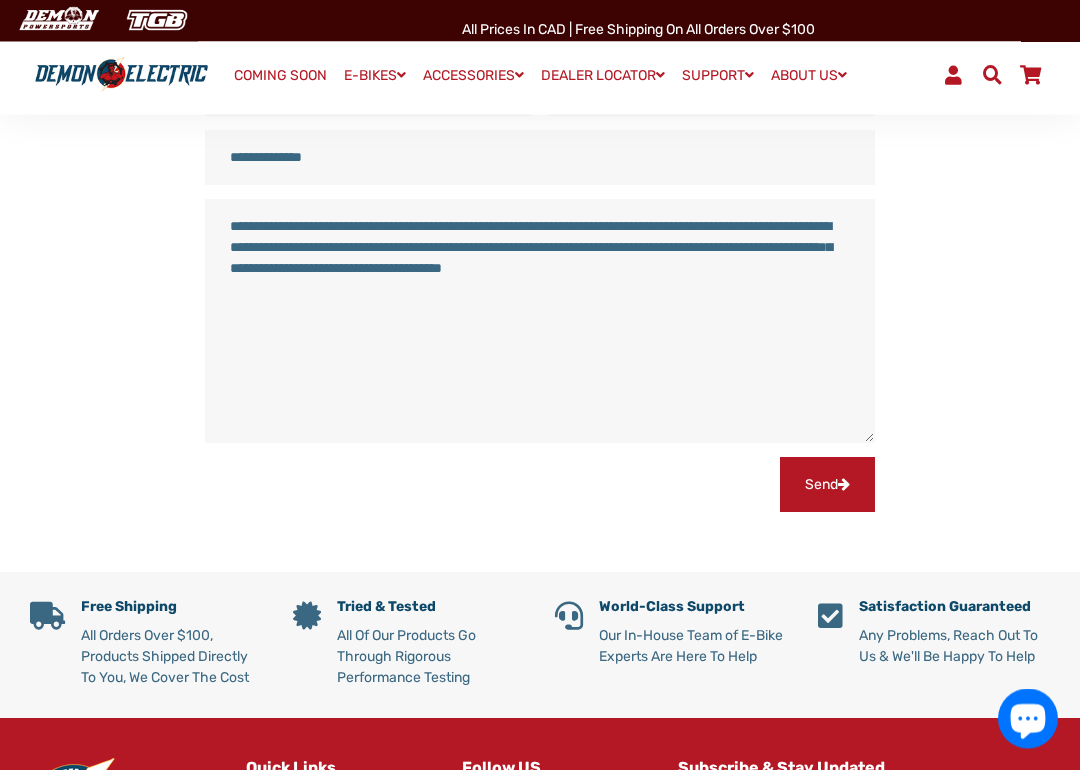 click on "**********" at bounding box center [540, 322] 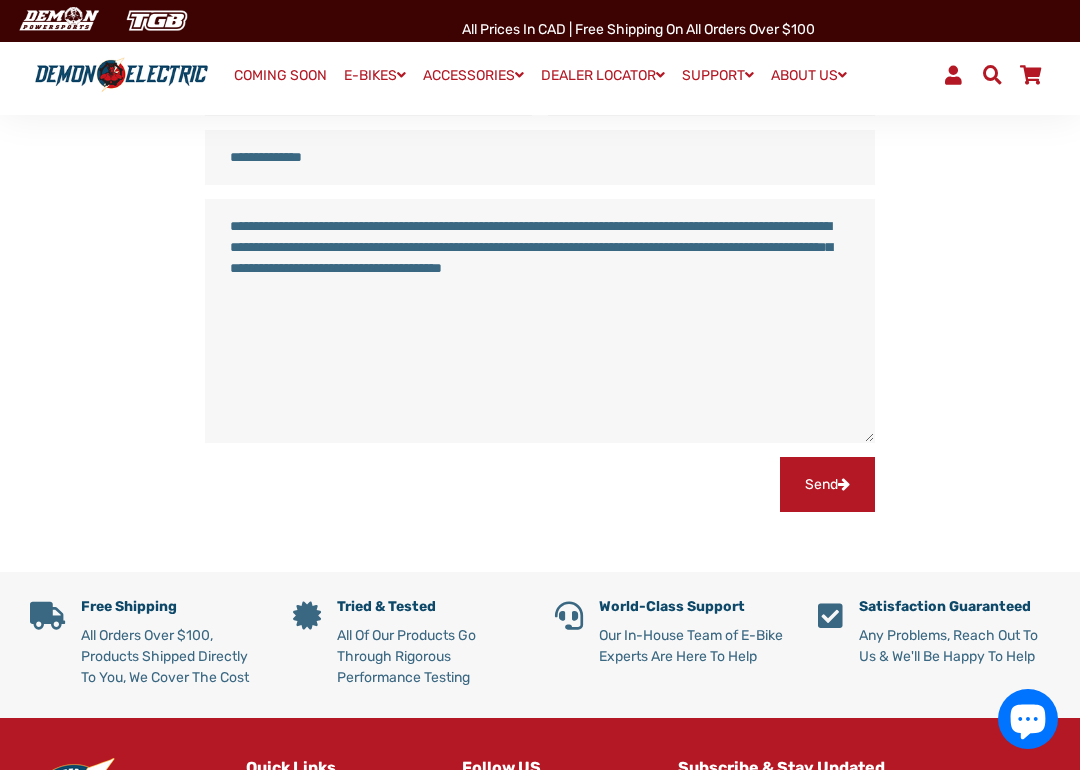 scroll, scrollTop: 426, scrollLeft: 0, axis: vertical 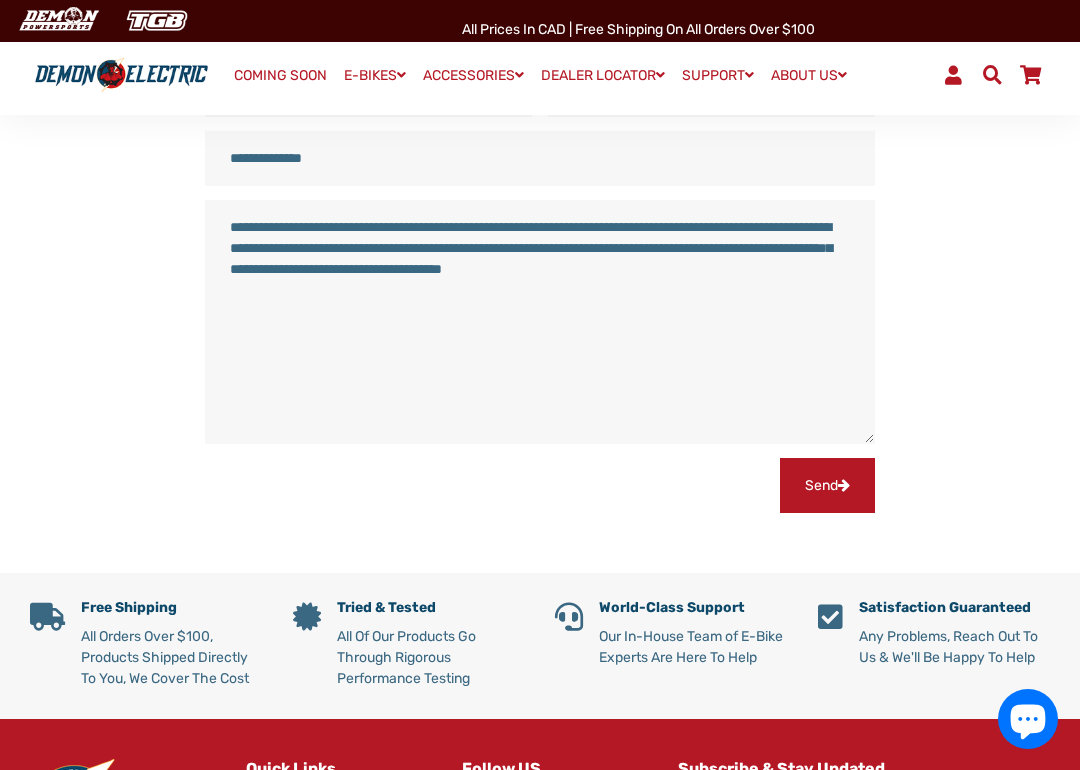 click on "**********" at bounding box center [540, 322] 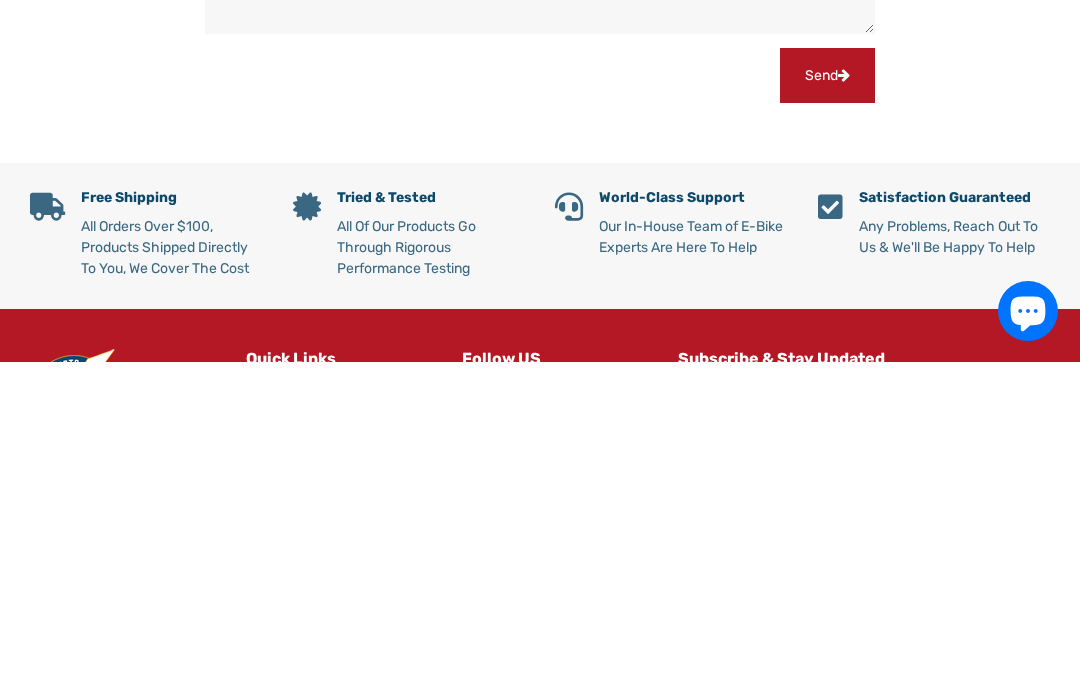 scroll, scrollTop: 438, scrollLeft: 0, axis: vertical 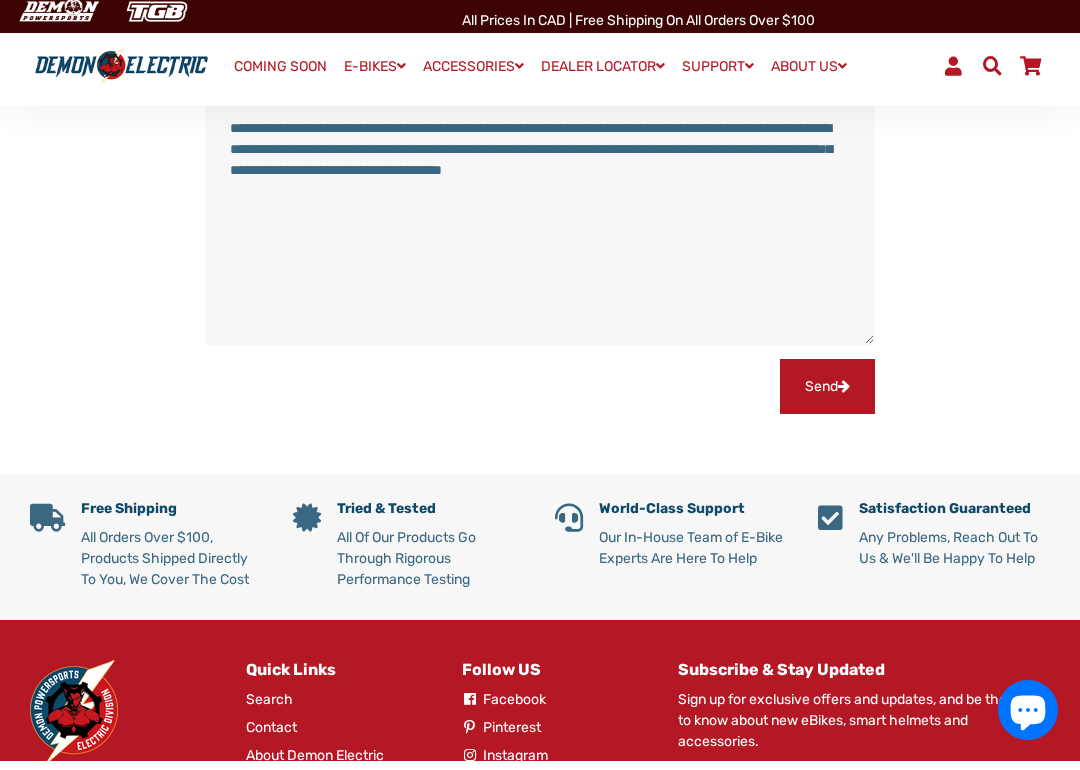 click on "**********" at bounding box center (540, 232) 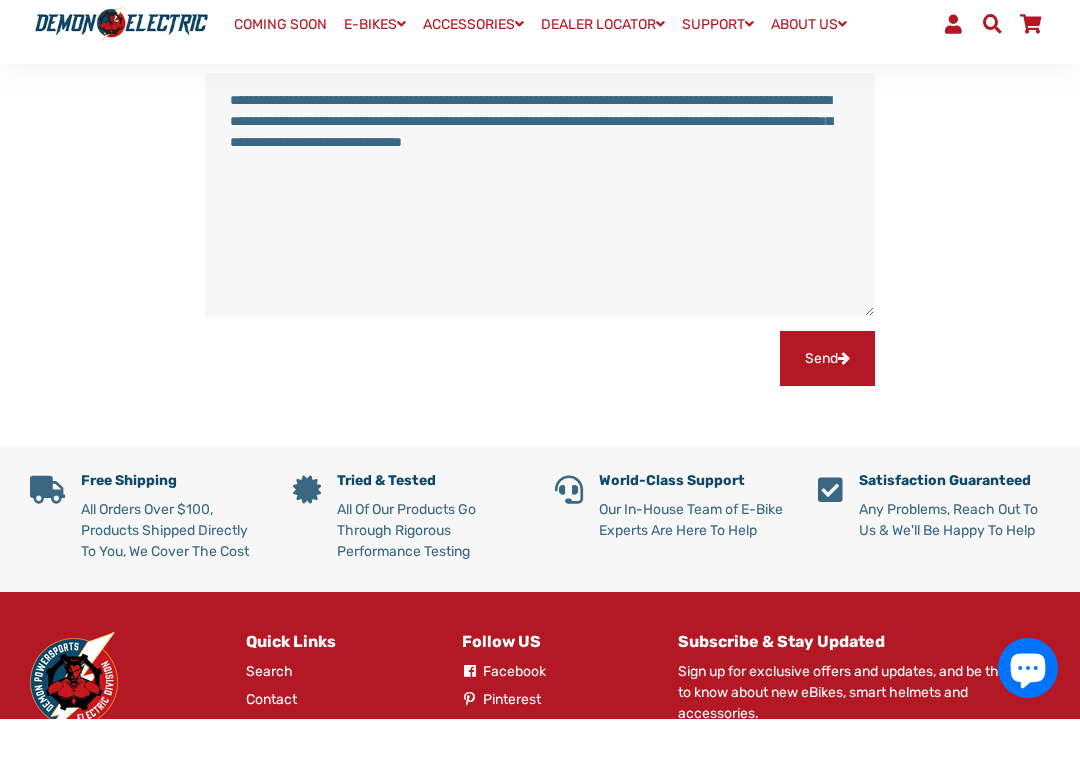 scroll, scrollTop: 553, scrollLeft: 0, axis: vertical 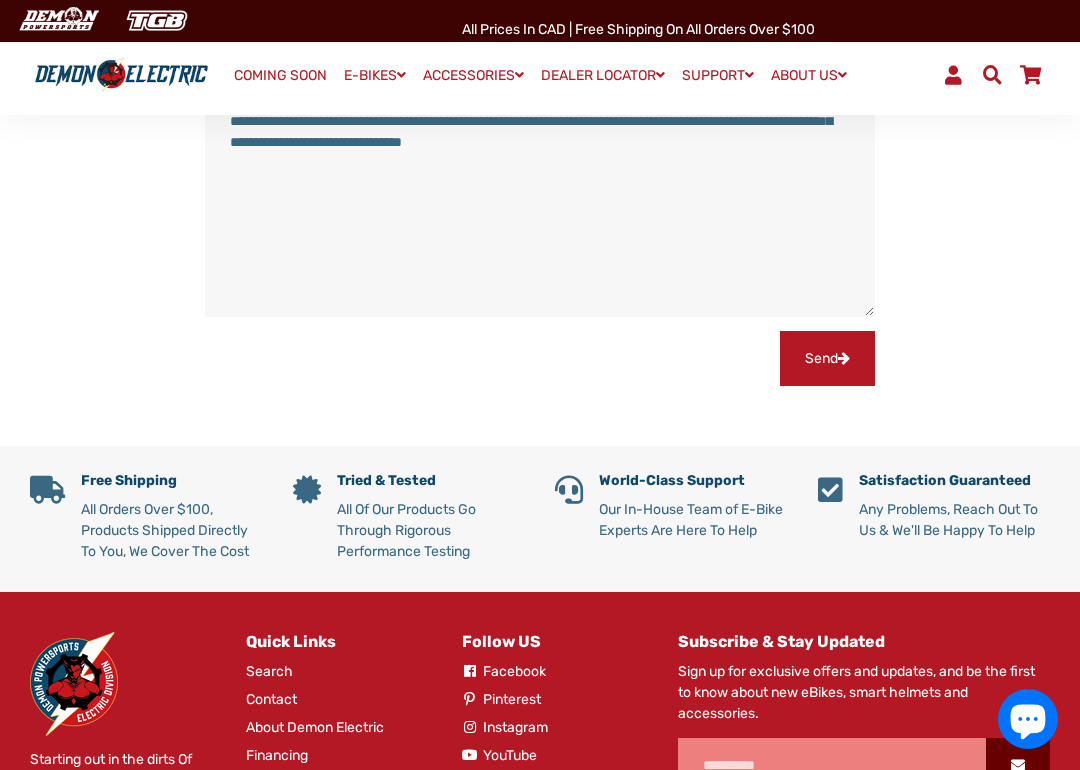 click on "**********" at bounding box center [540, 195] 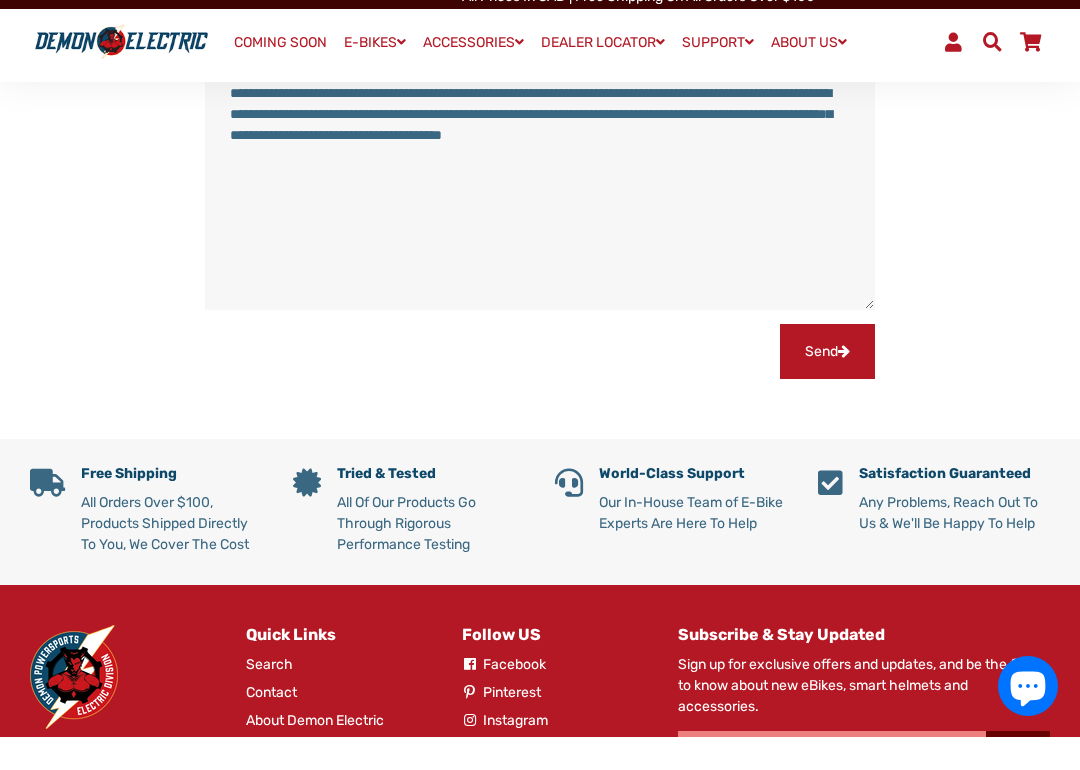 click on "**********" at bounding box center (525, 44) 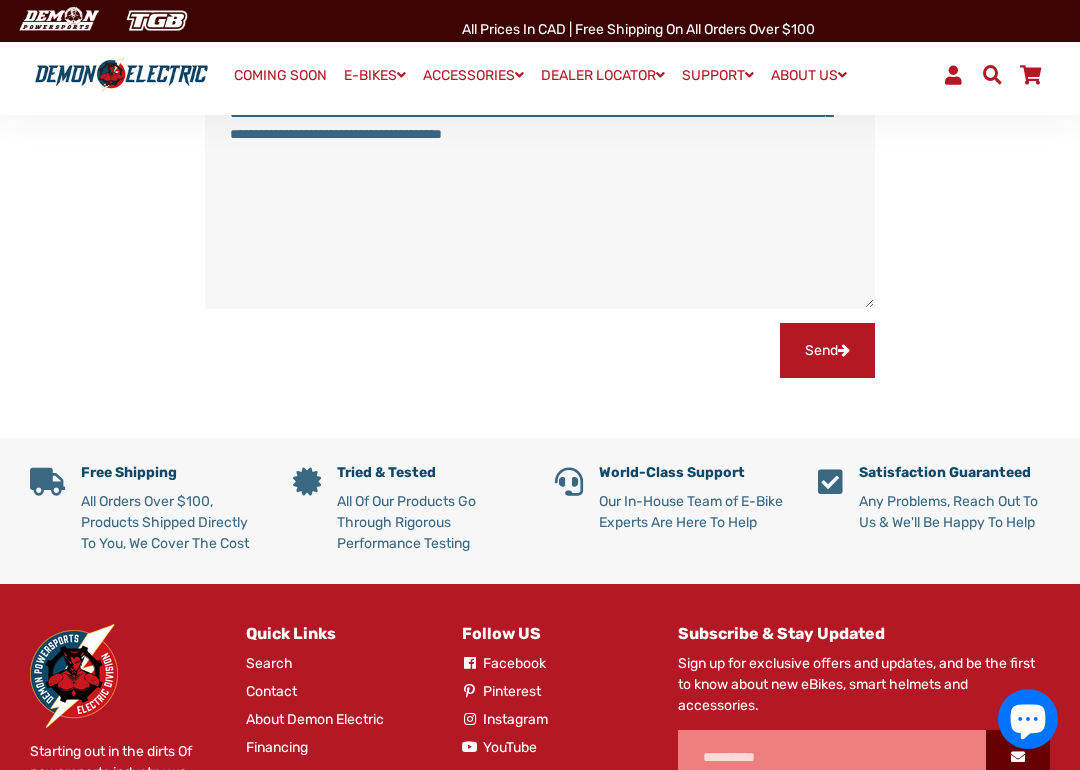 click on "**********" at bounding box center [525, 10] 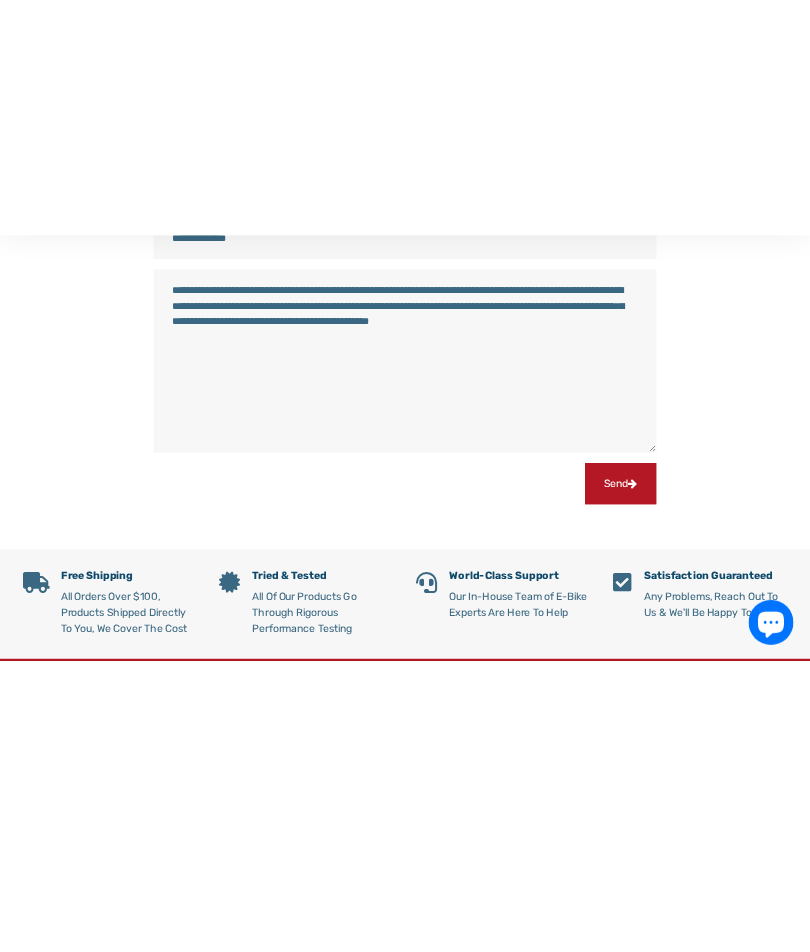 scroll, scrollTop: 453, scrollLeft: 0, axis: vertical 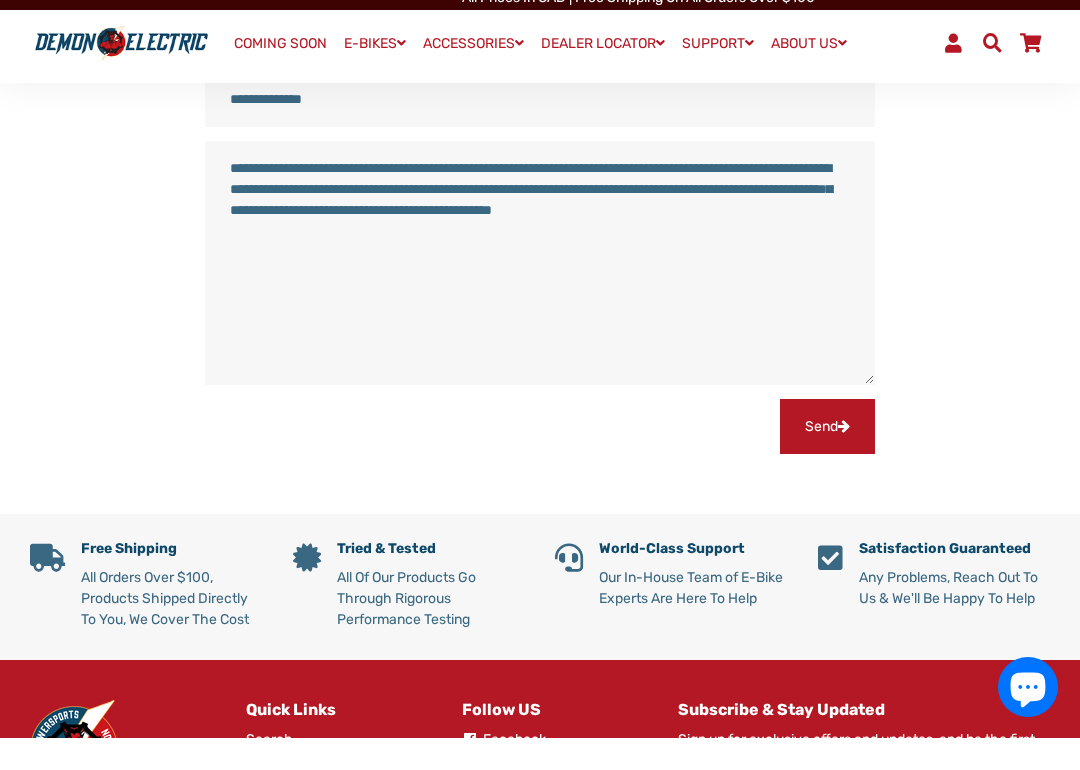 click on "**********" at bounding box center (540, 295) 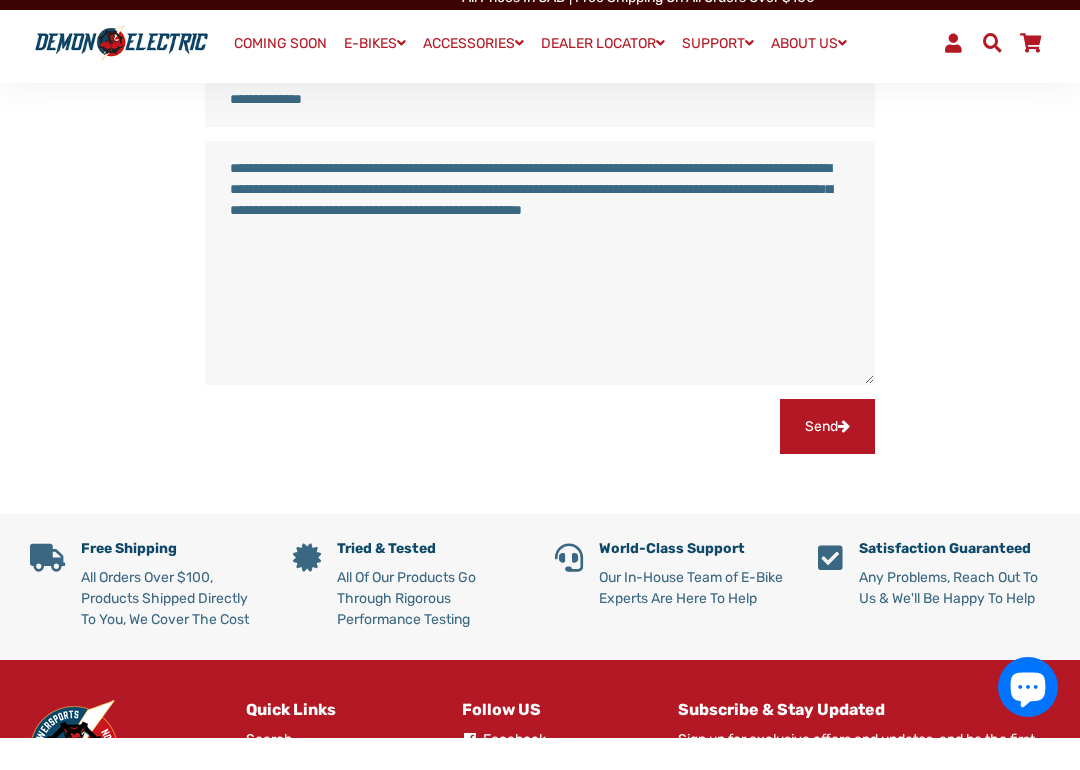 click on "**********" at bounding box center (540, 295) 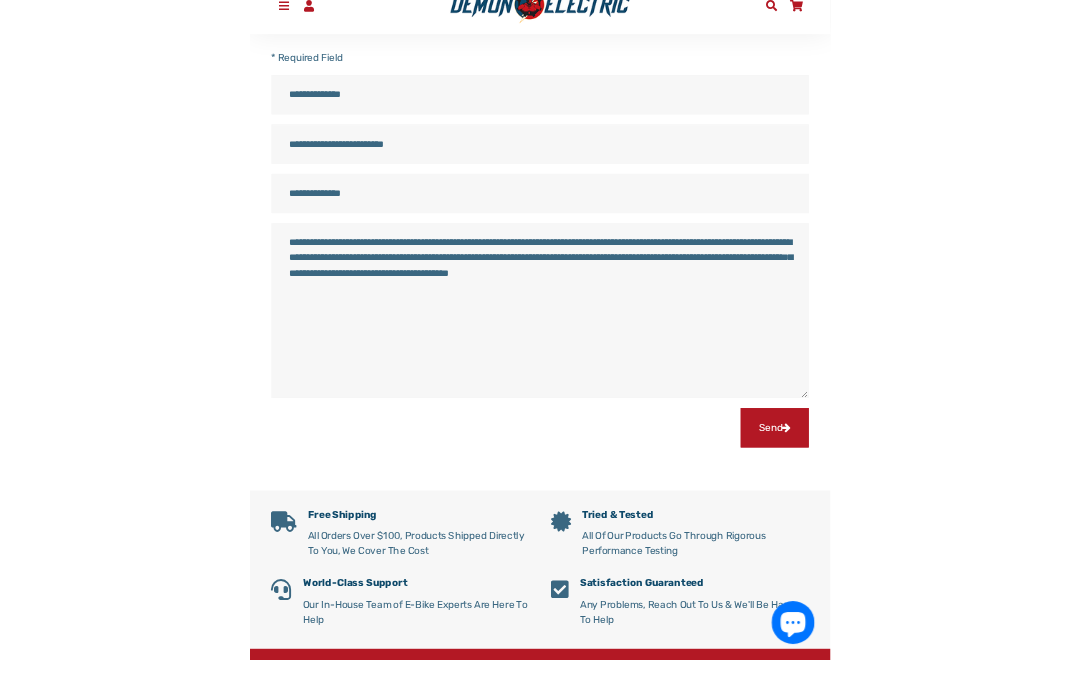 scroll, scrollTop: 485, scrollLeft: 0, axis: vertical 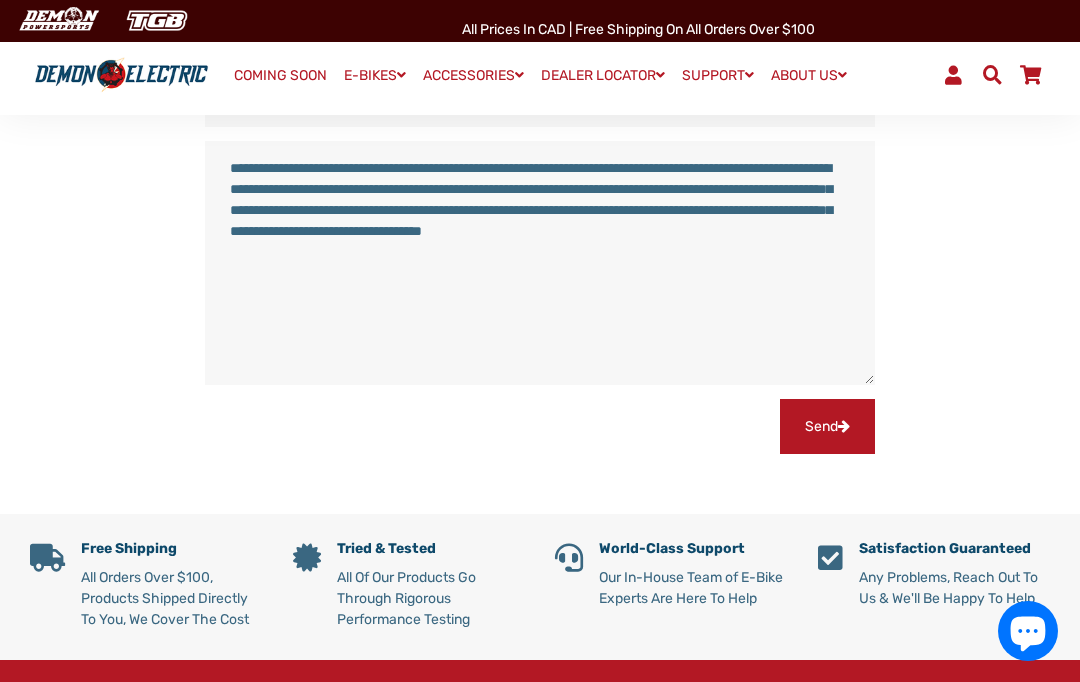 click on "**********" at bounding box center [540, 263] 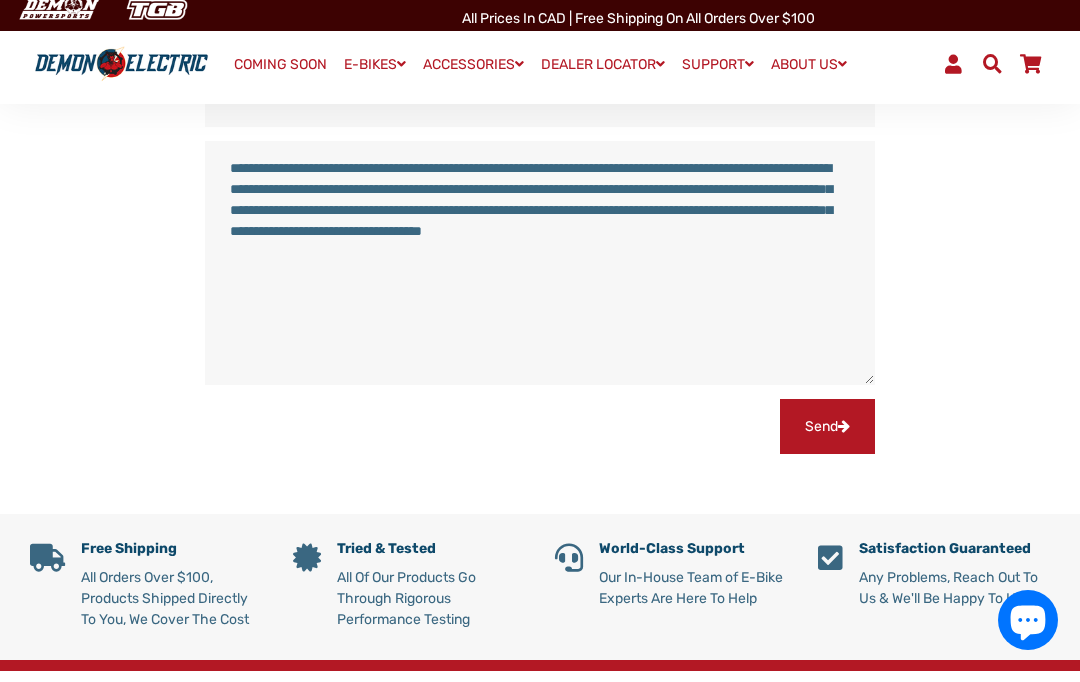 scroll, scrollTop: 473, scrollLeft: 0, axis: vertical 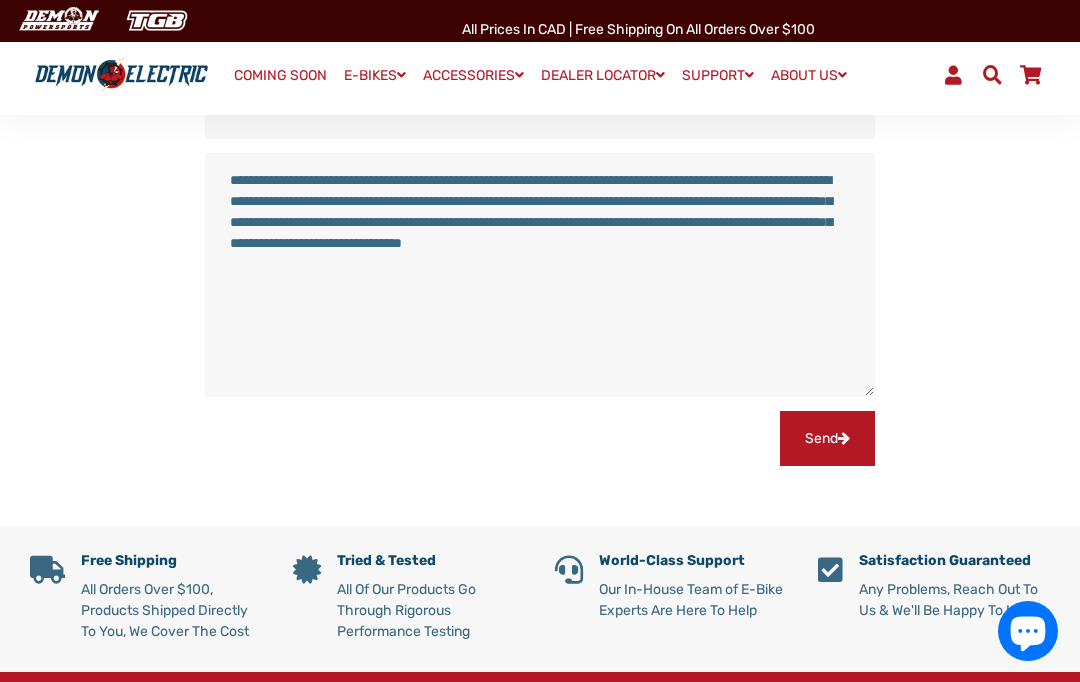 click on "**********" at bounding box center [540, 275] 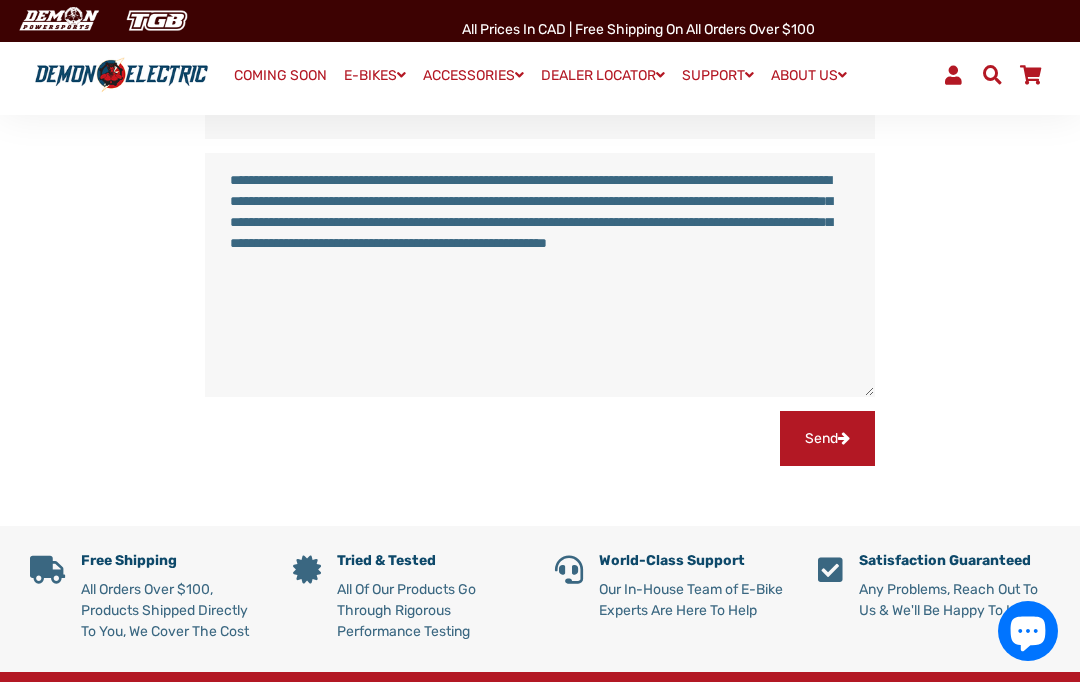 click on "**********" at bounding box center (540, 275) 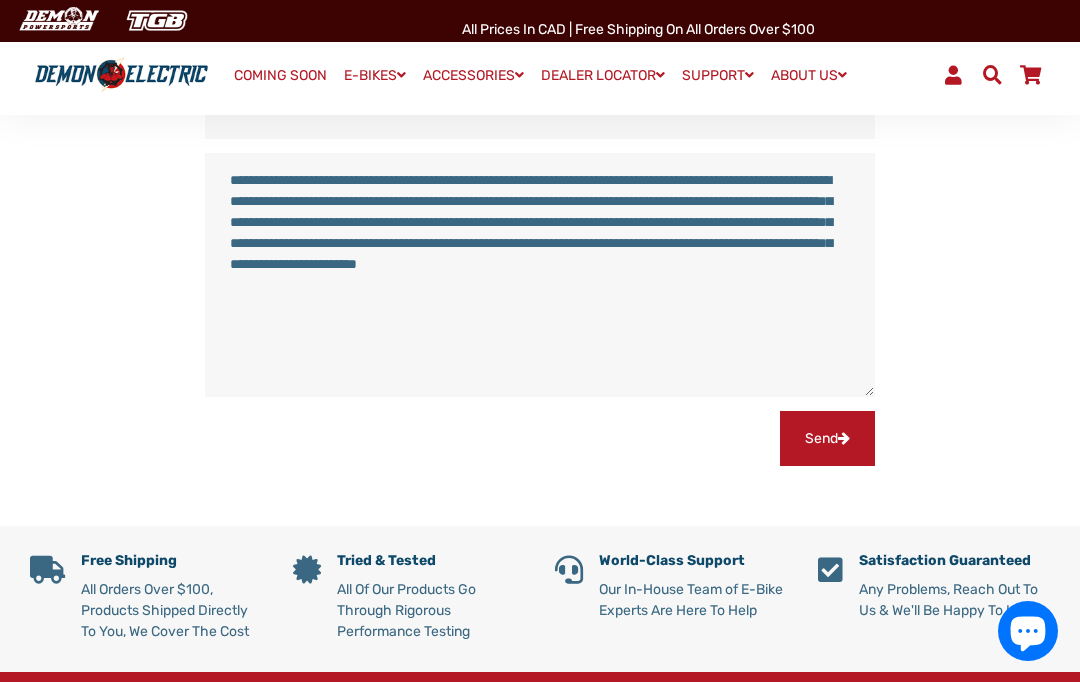 type on "**********" 